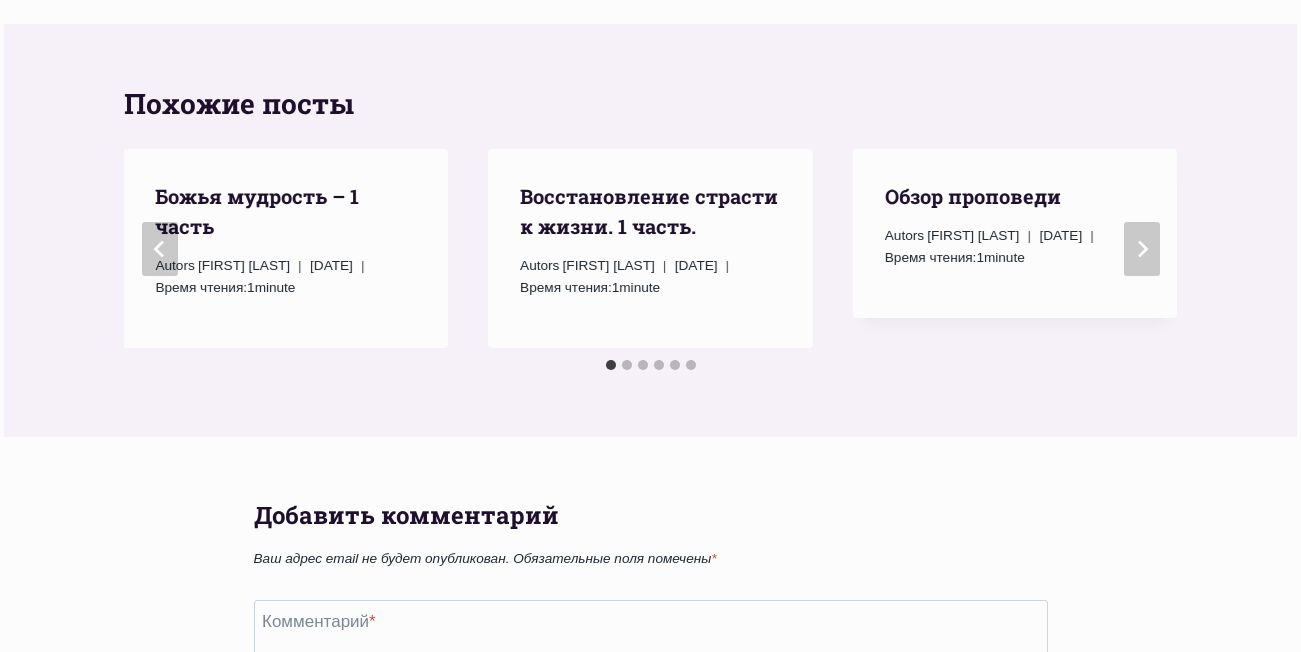 scroll, scrollTop: 1800, scrollLeft: 0, axis: vertical 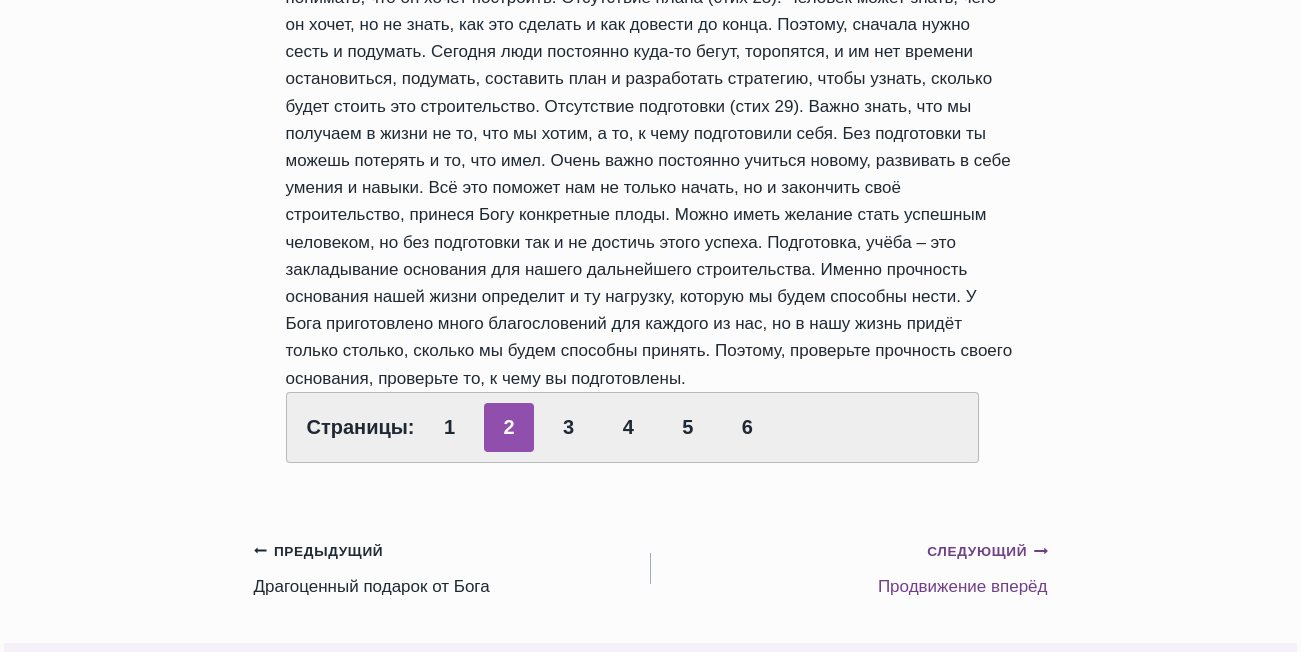 click on "Следующий Продолжить" at bounding box center [987, 552] 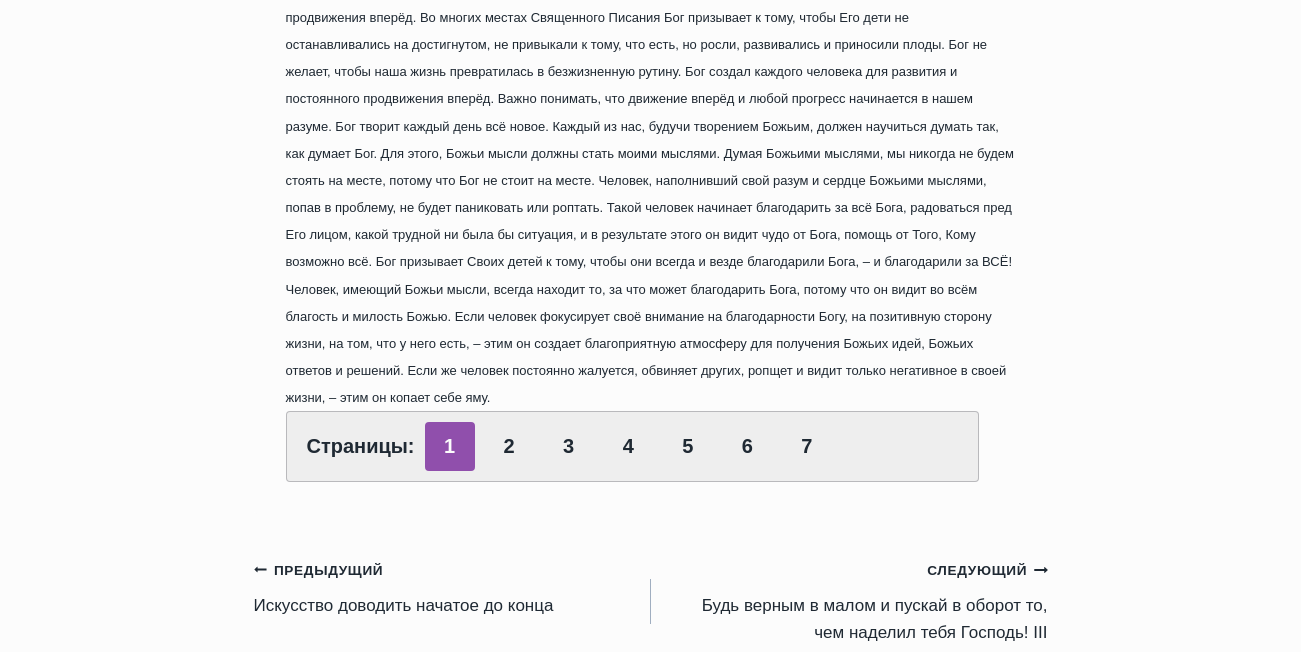 scroll, scrollTop: 900, scrollLeft: 0, axis: vertical 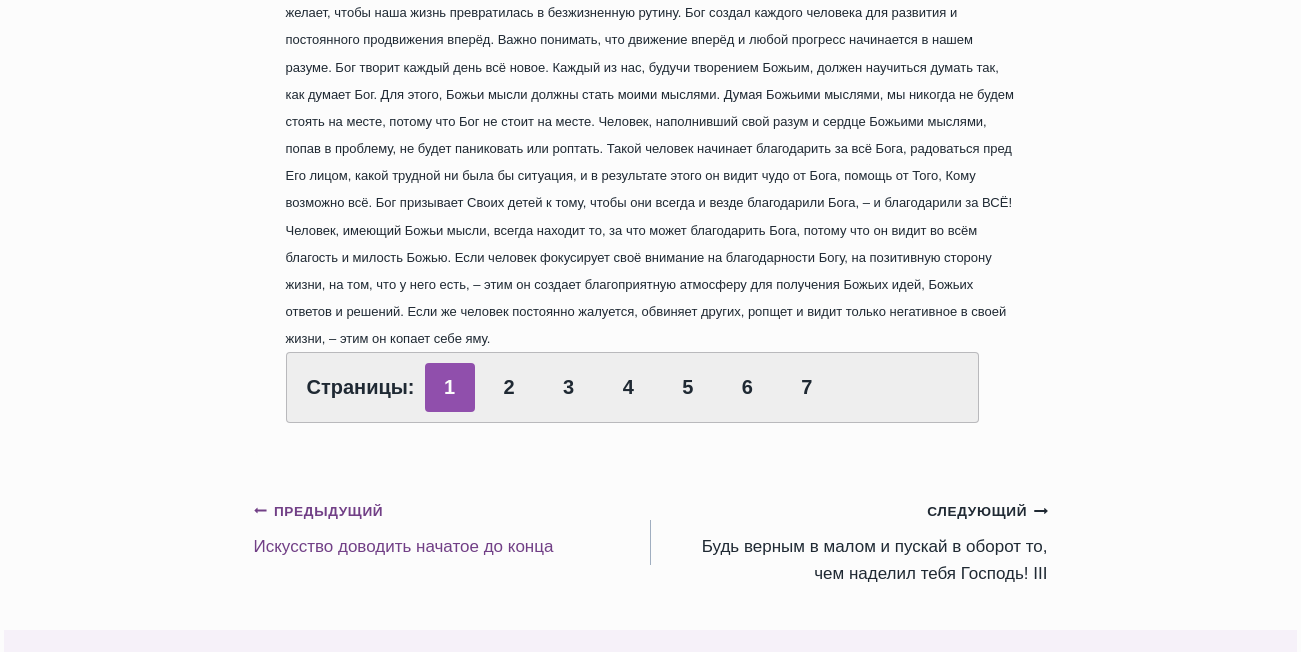 click on "Предыдущий
Предыдущий" at bounding box center (319, 512) 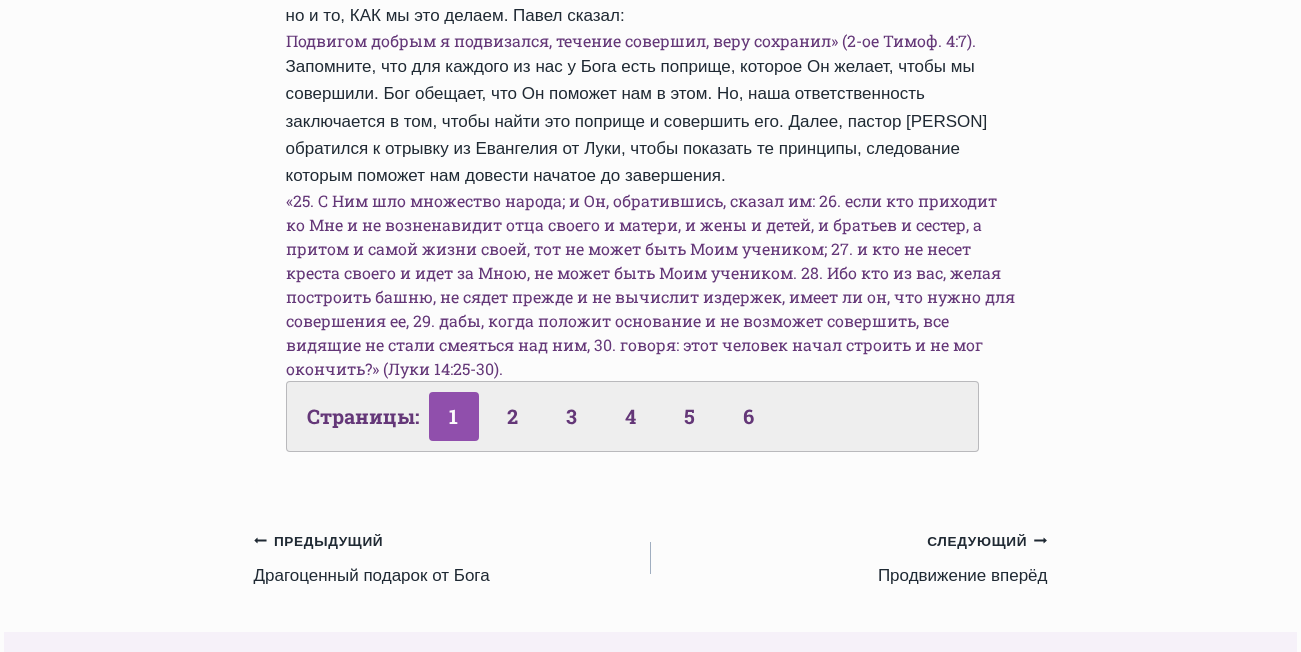 scroll, scrollTop: 1600, scrollLeft: 0, axis: vertical 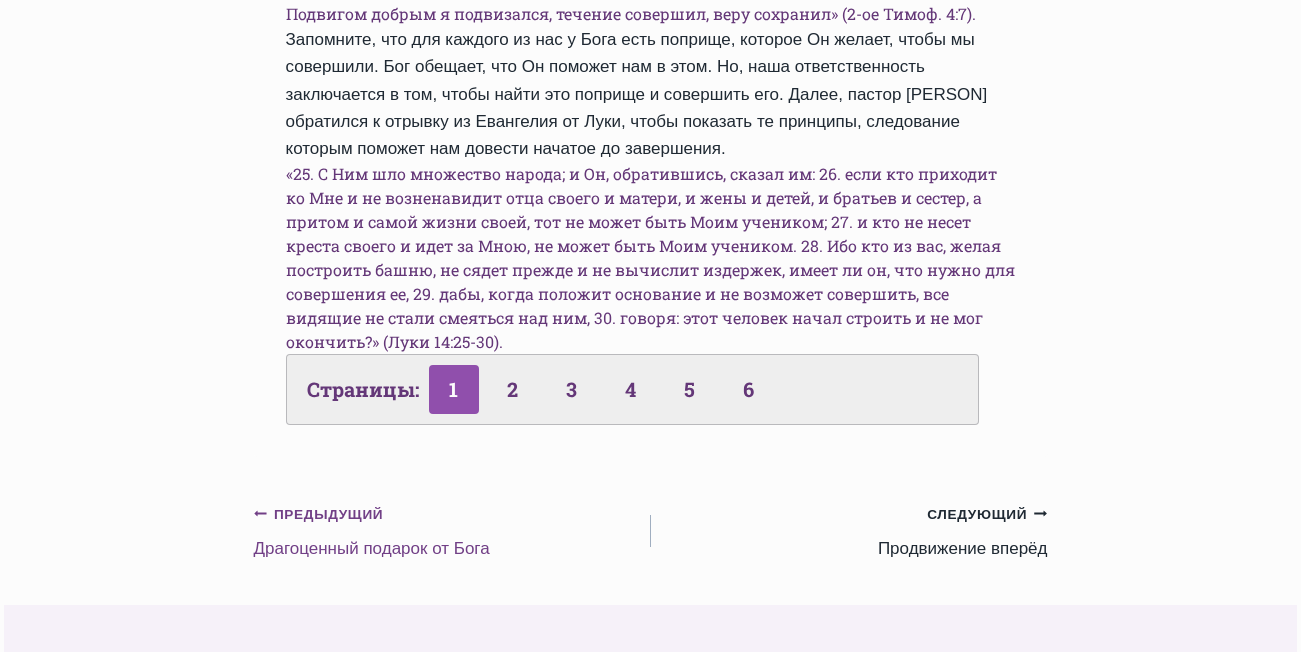 click on "Предыдущий
Предыдущий" at bounding box center [319, 515] 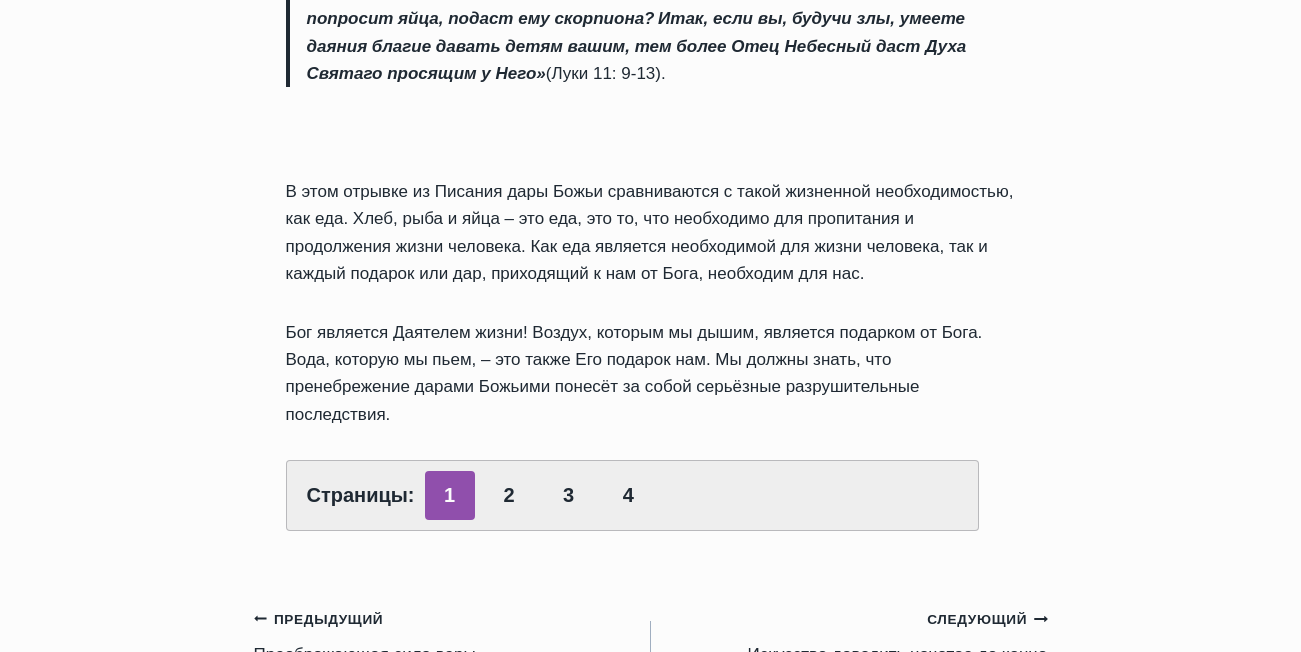 scroll, scrollTop: 1900, scrollLeft: 0, axis: vertical 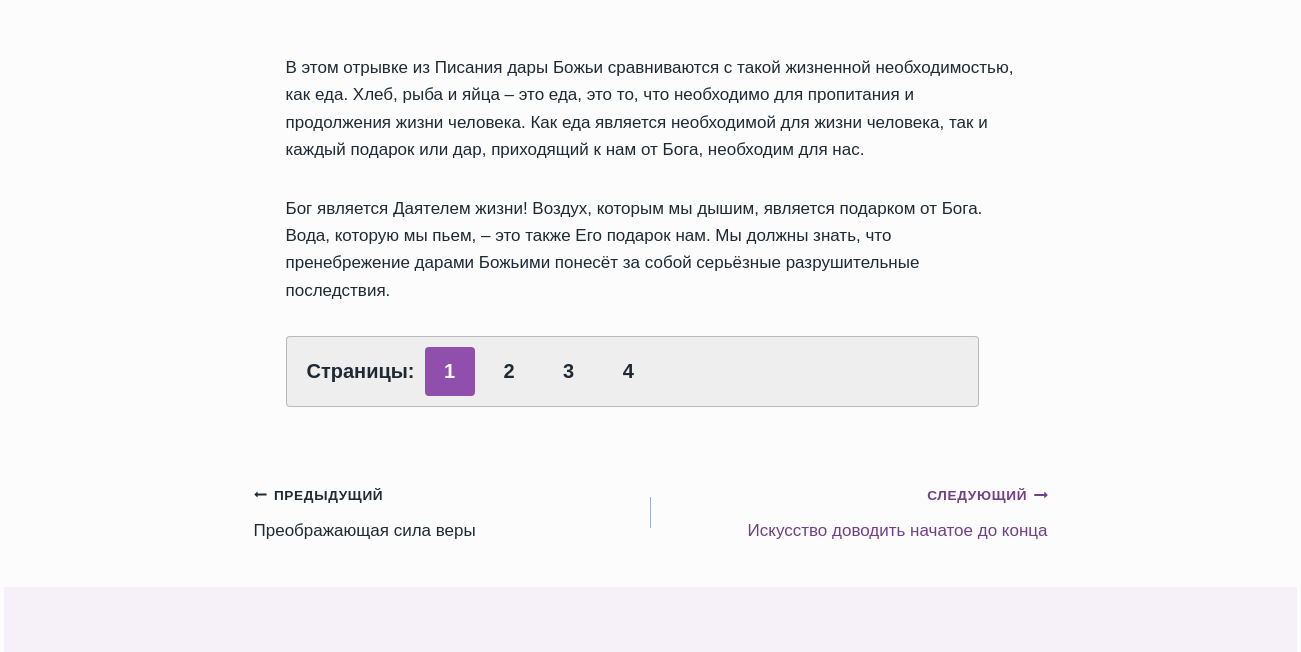 click on "Следующий Продолжить" at bounding box center (987, 496) 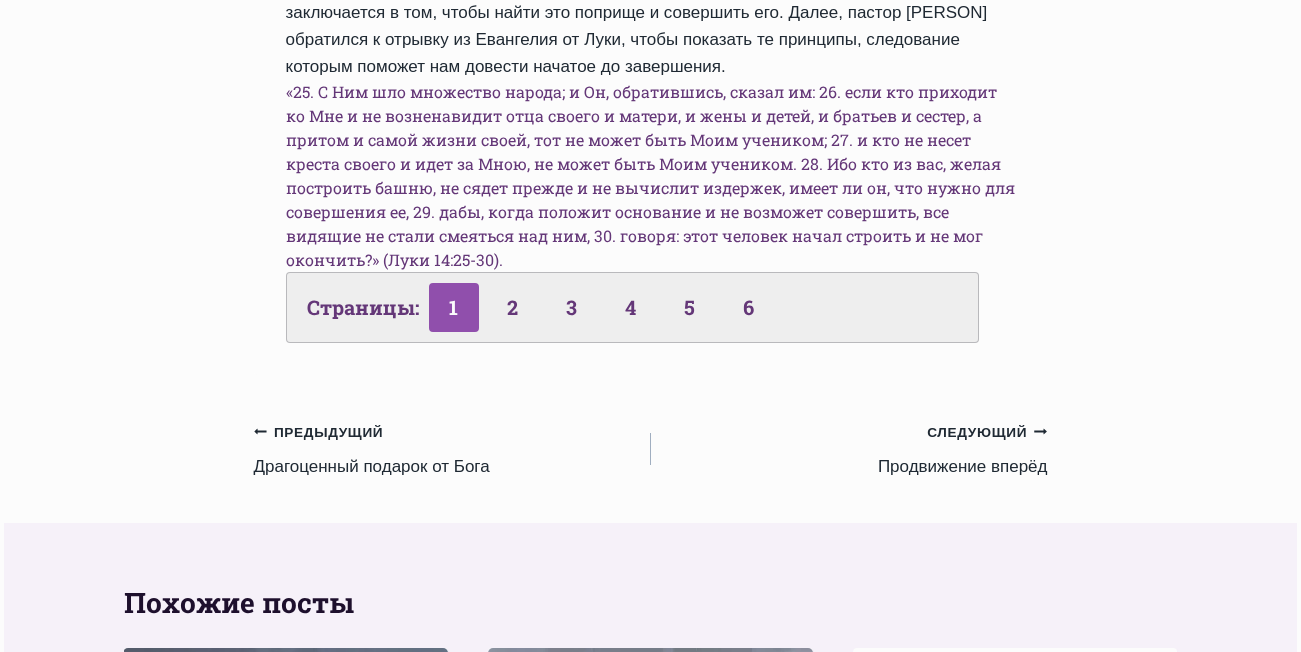 scroll, scrollTop: 1800, scrollLeft: 0, axis: vertical 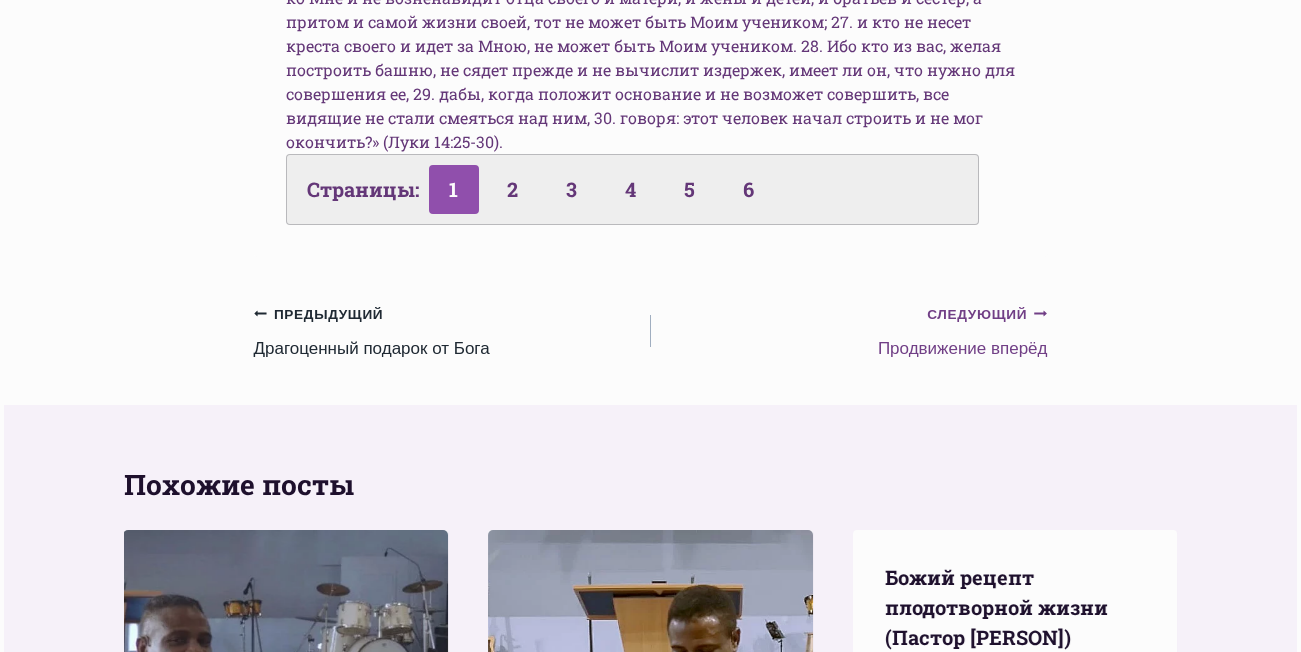 click on "Следующий Продолжить" at bounding box center [987, 315] 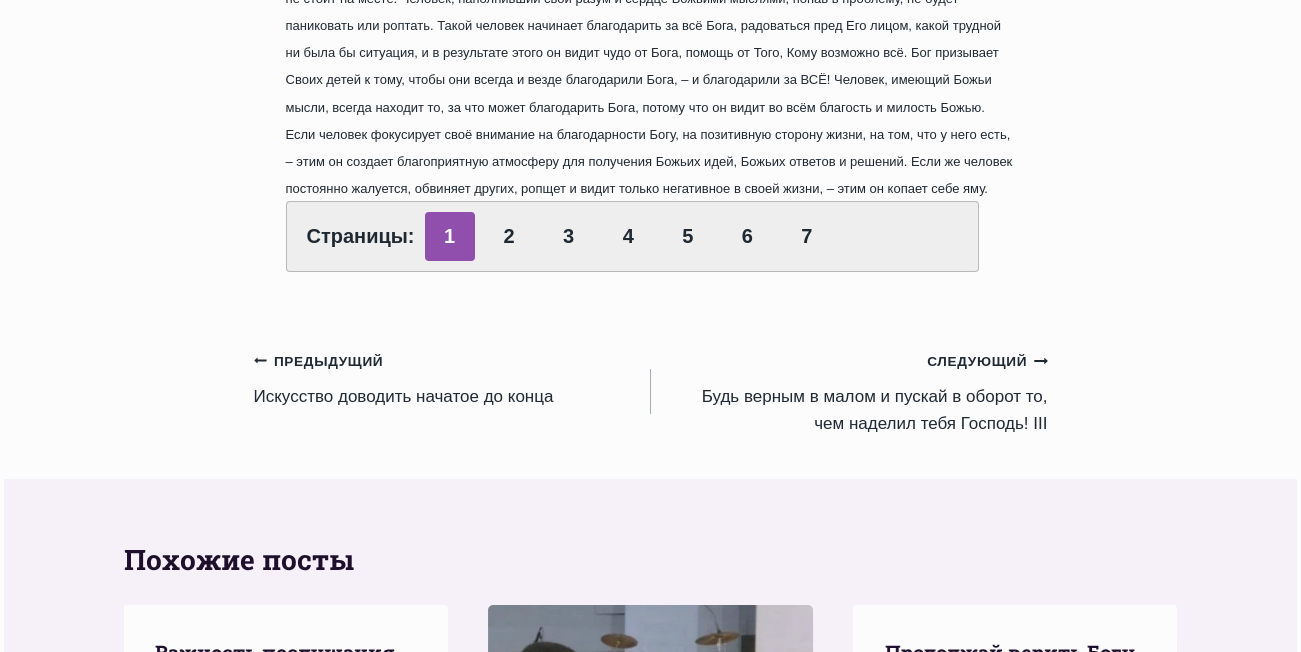scroll, scrollTop: 1100, scrollLeft: 0, axis: vertical 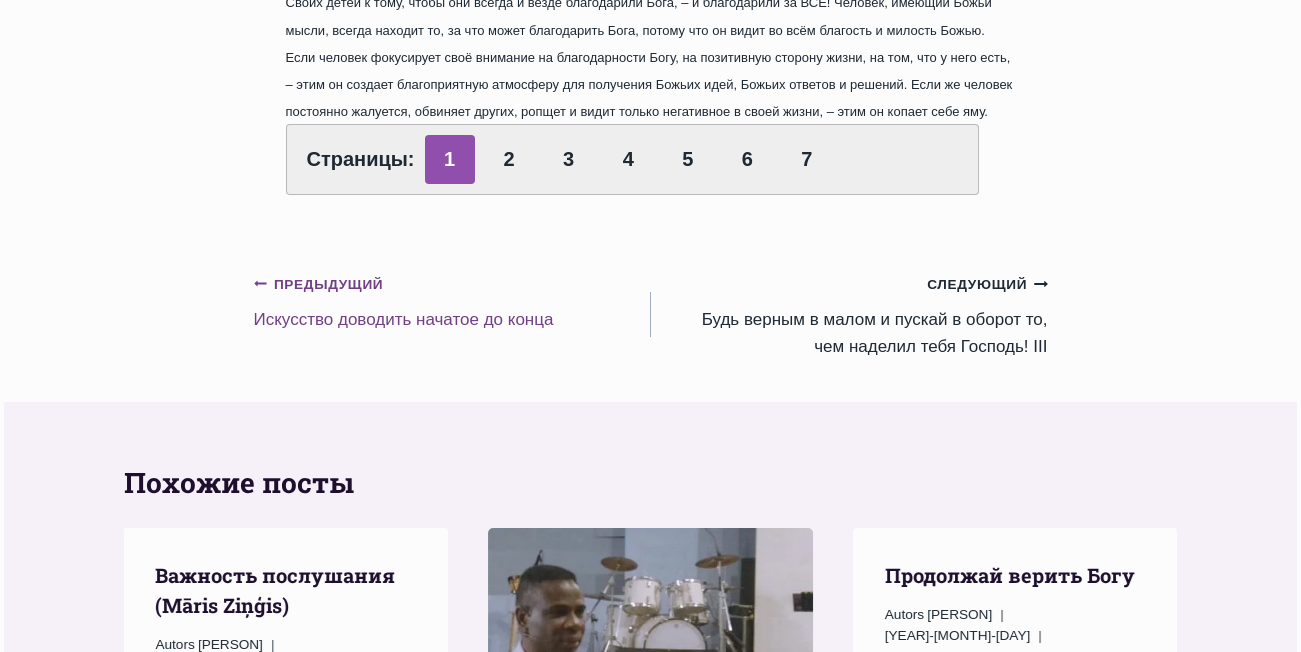 click on "Предыдущий
Предыдущий" at bounding box center (319, 285) 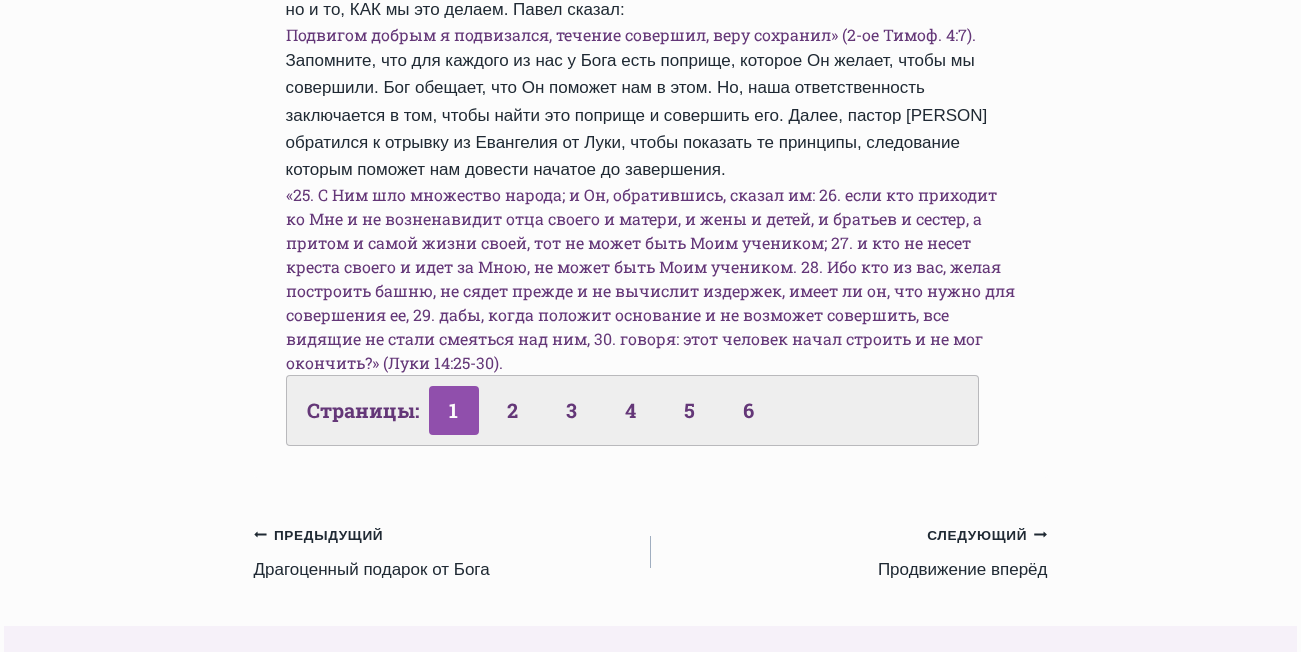 scroll, scrollTop: 1700, scrollLeft: 0, axis: vertical 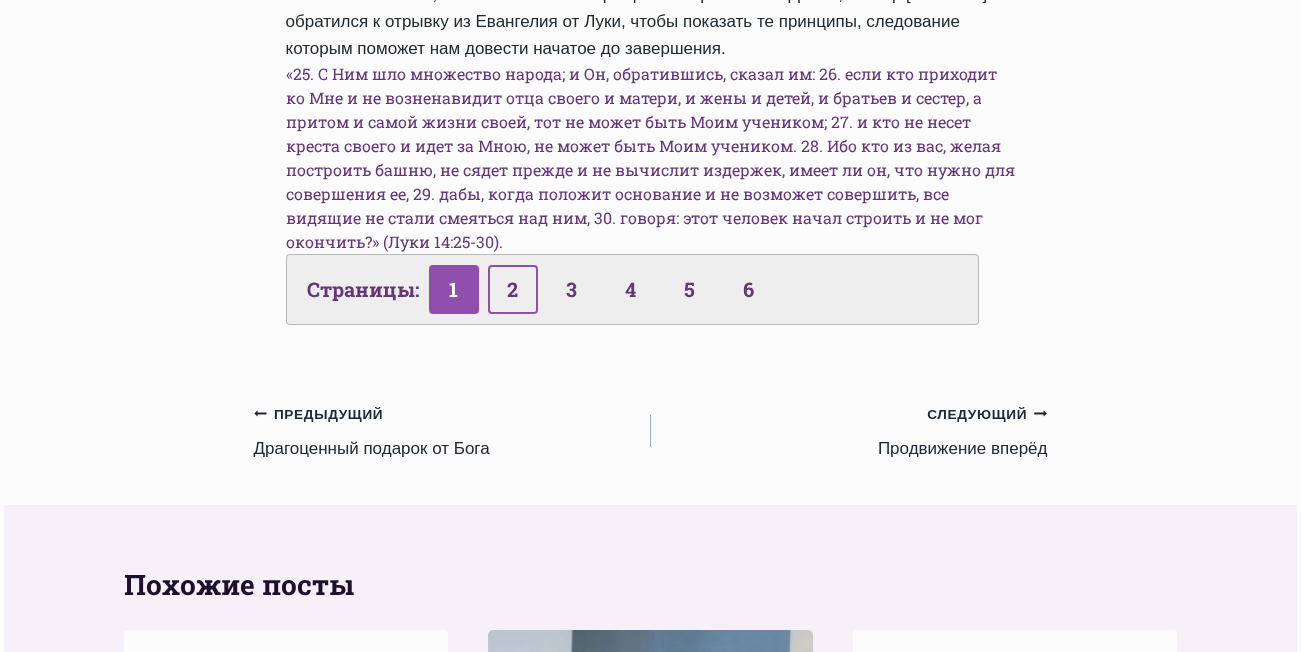 click on "2" at bounding box center (513, 289) 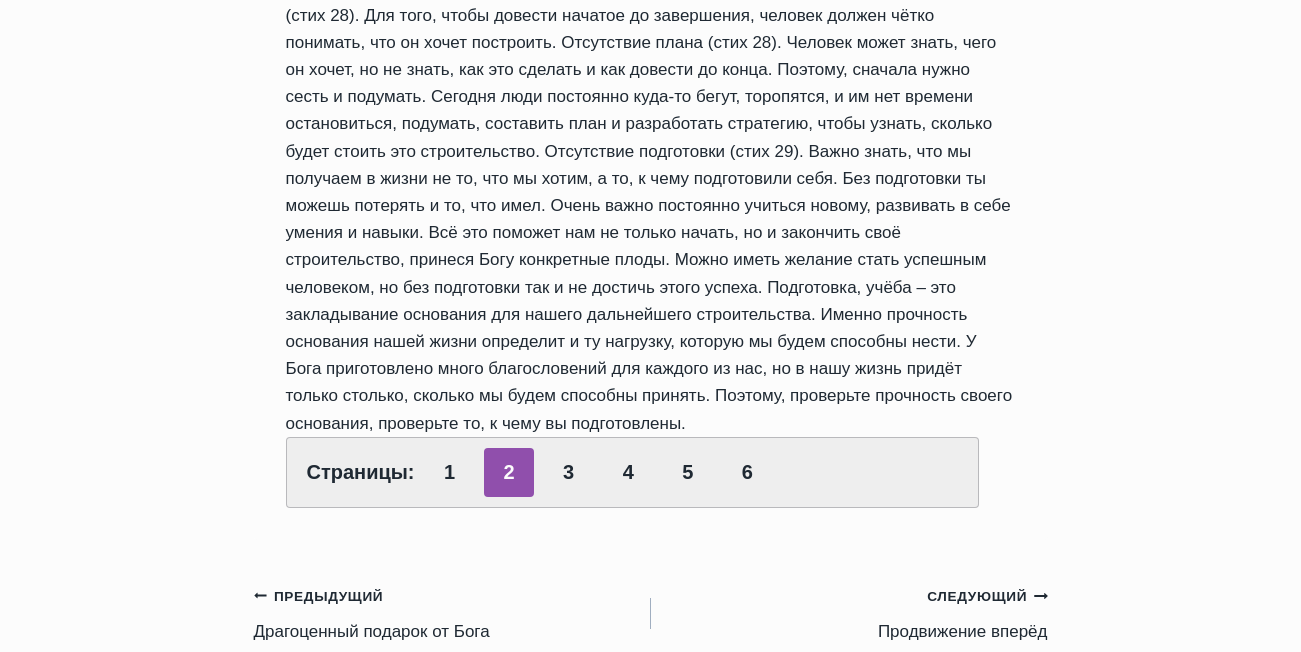 scroll, scrollTop: 1100, scrollLeft: 0, axis: vertical 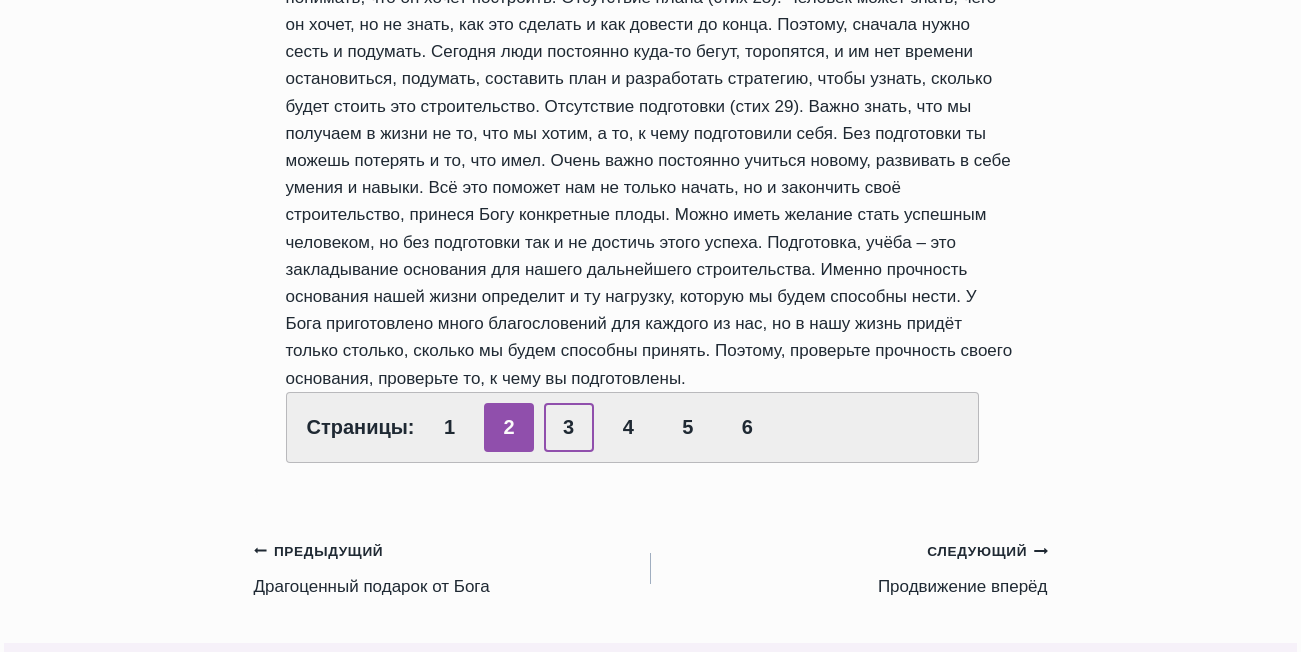 click on "3" at bounding box center [569, 427] 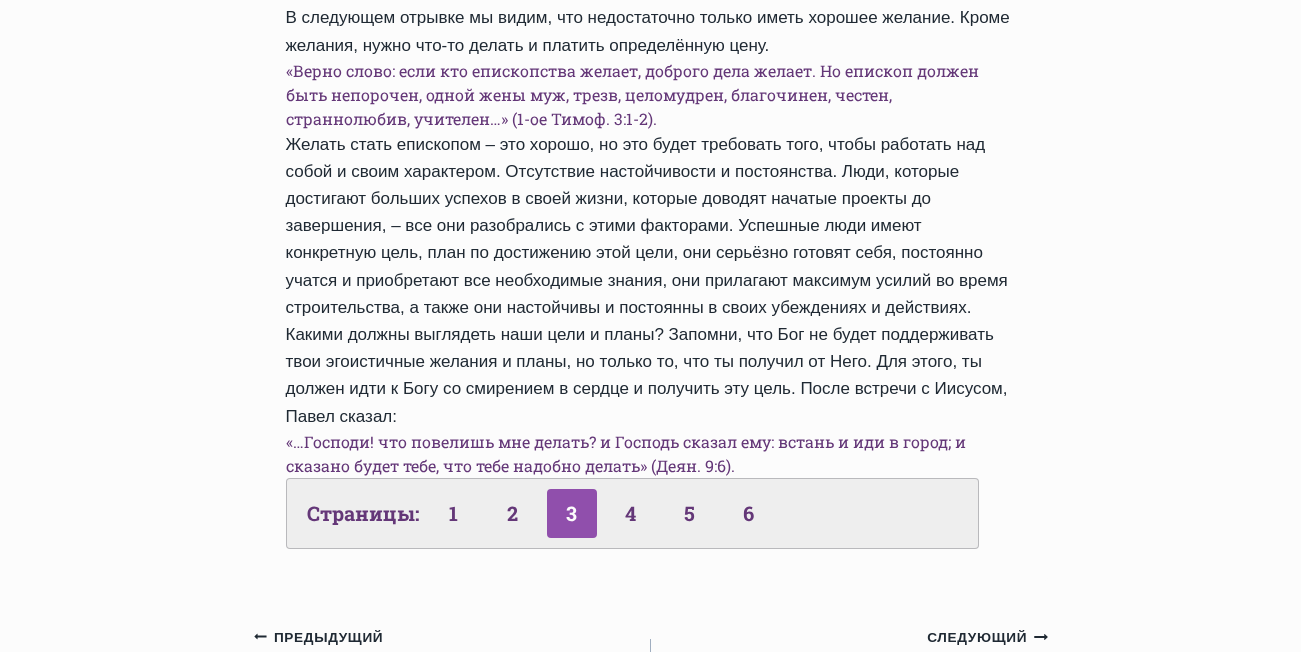 scroll, scrollTop: 1000, scrollLeft: 0, axis: vertical 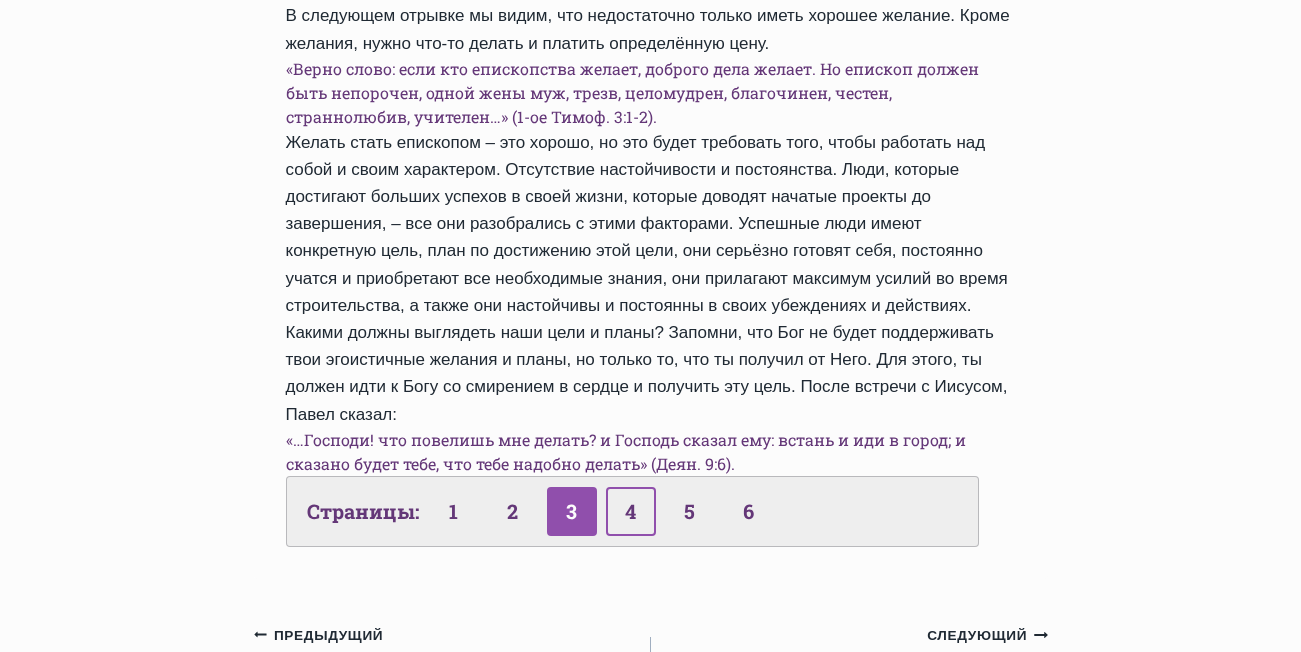 click on "4" at bounding box center (631, 511) 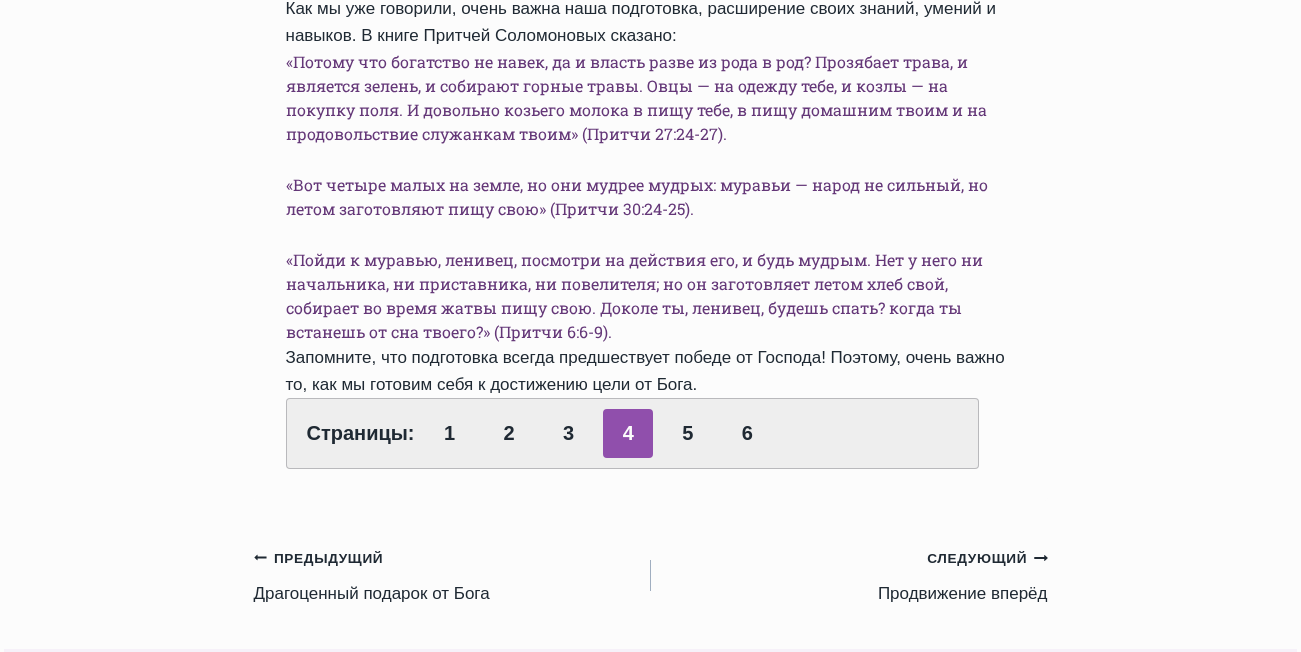 scroll, scrollTop: 1800, scrollLeft: 0, axis: vertical 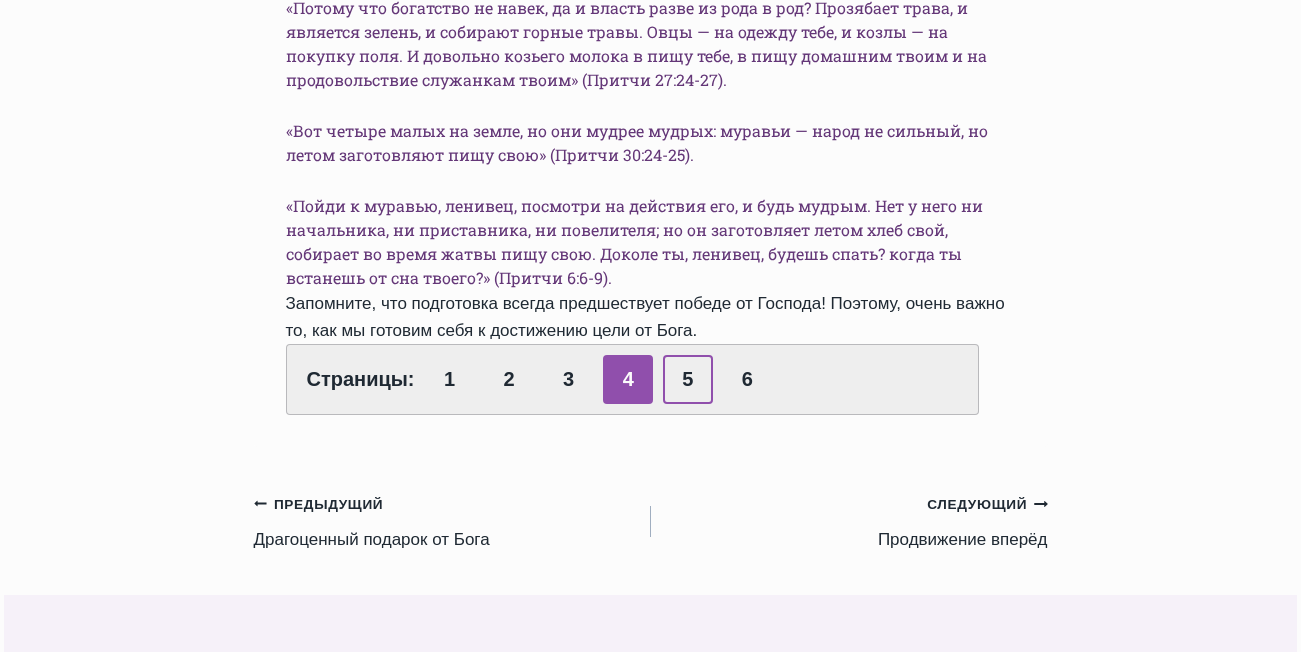 click on "[NUMBER]" at bounding box center [688, 379] 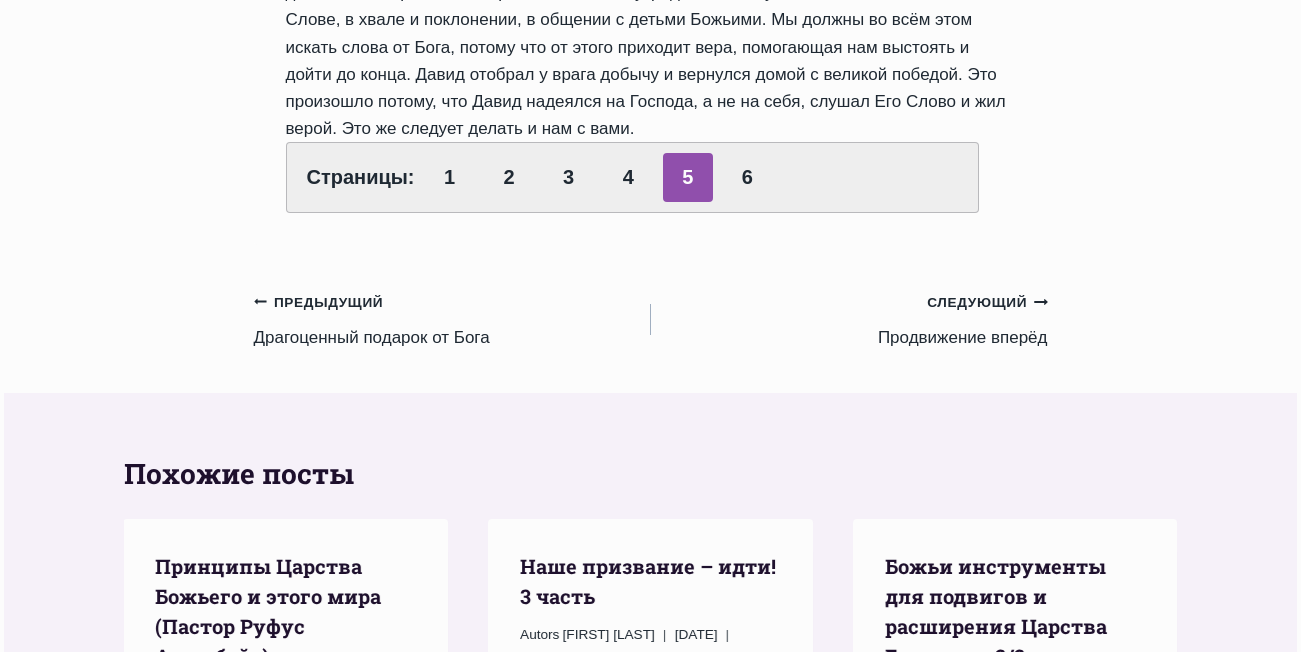 scroll, scrollTop: 1400, scrollLeft: 0, axis: vertical 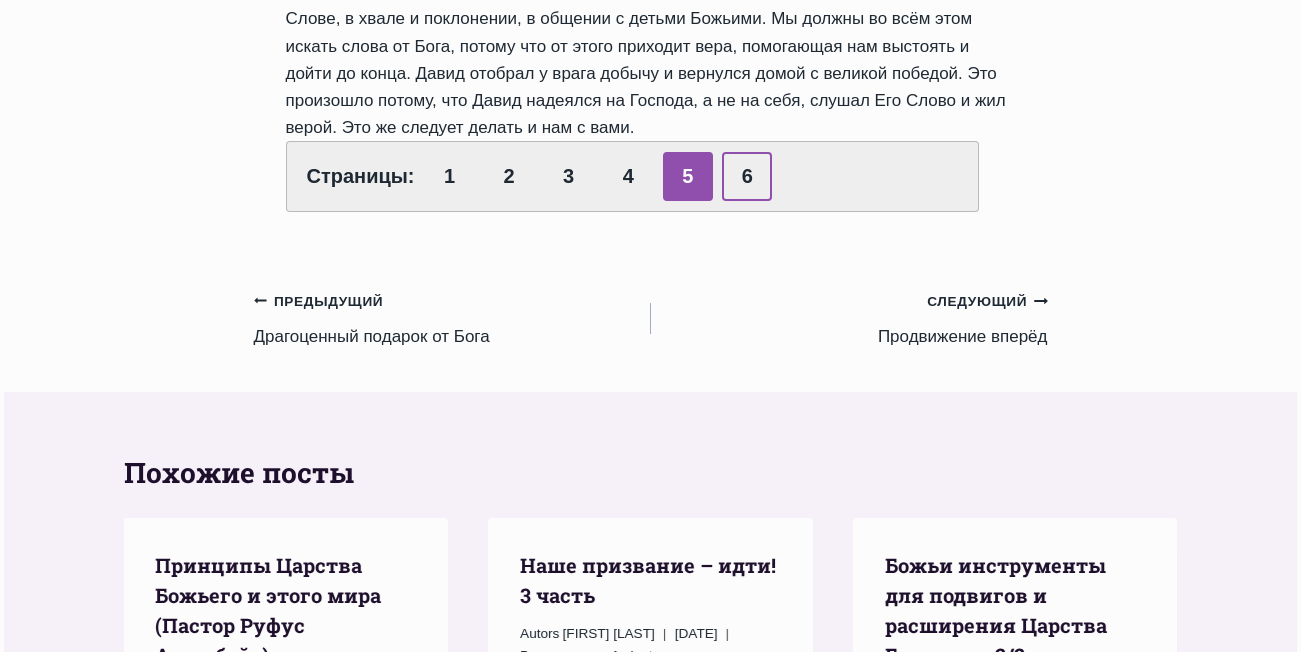 click on "6" at bounding box center (747, 176) 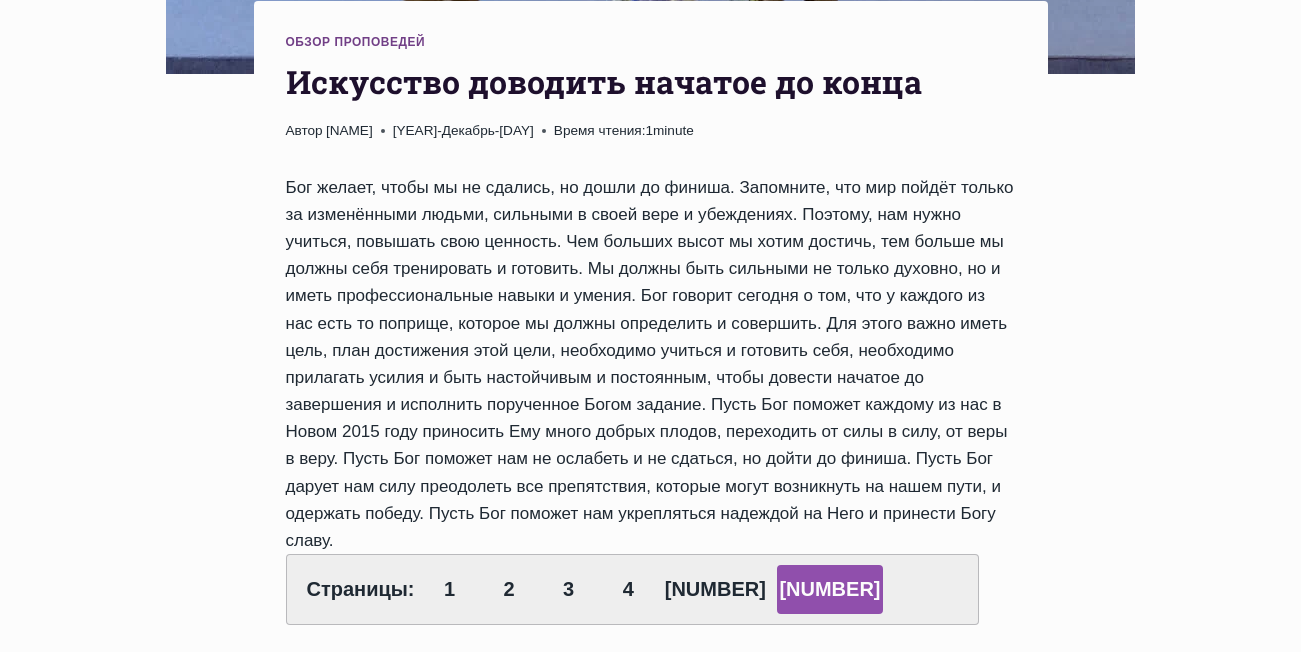 scroll, scrollTop: 800, scrollLeft: 0, axis: vertical 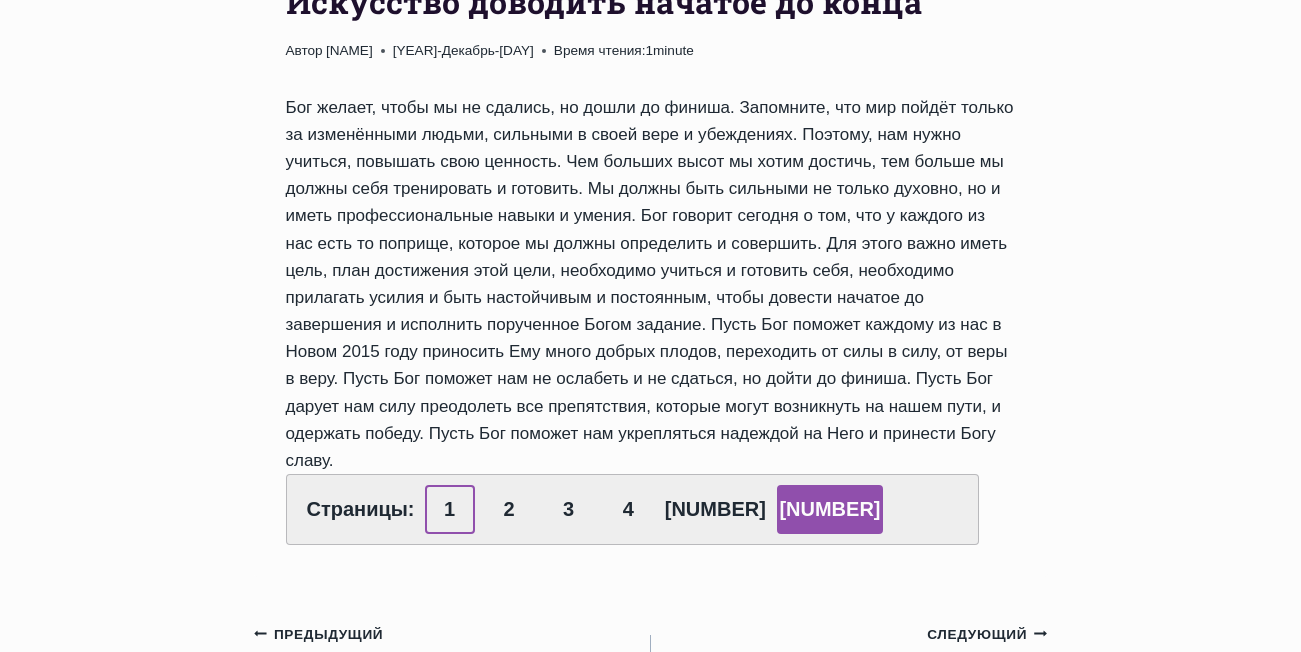 click on "1" at bounding box center [450, 509] 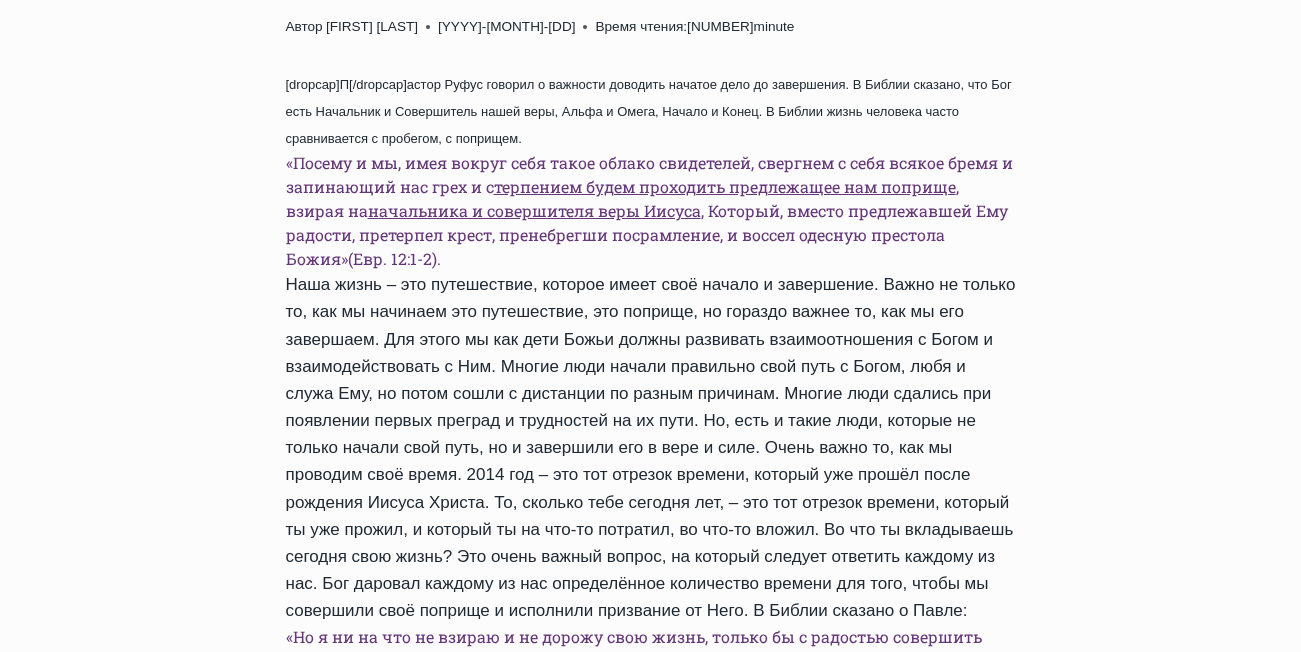 scroll, scrollTop: 900, scrollLeft: 0, axis: vertical 